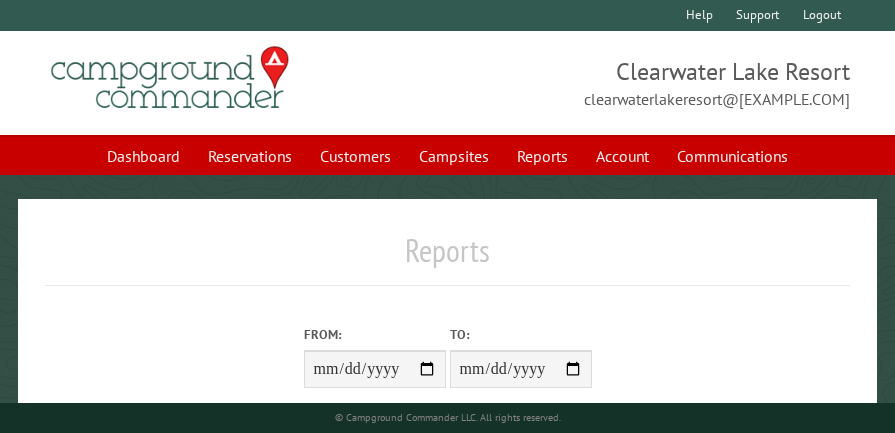 scroll, scrollTop: 378, scrollLeft: 0, axis: vertical 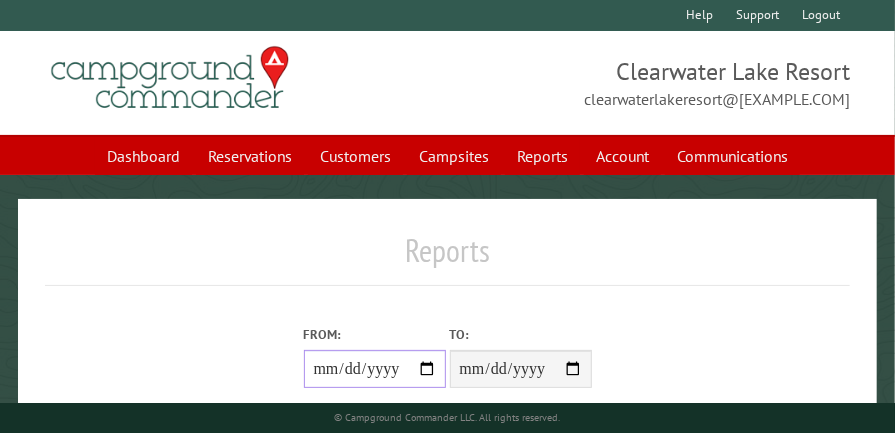 click on "**********" at bounding box center [375, 369] 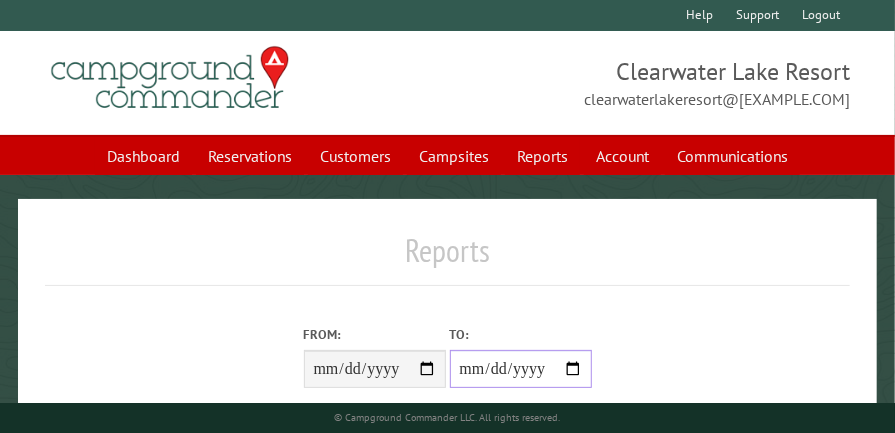 click on "**********" at bounding box center (521, 369) 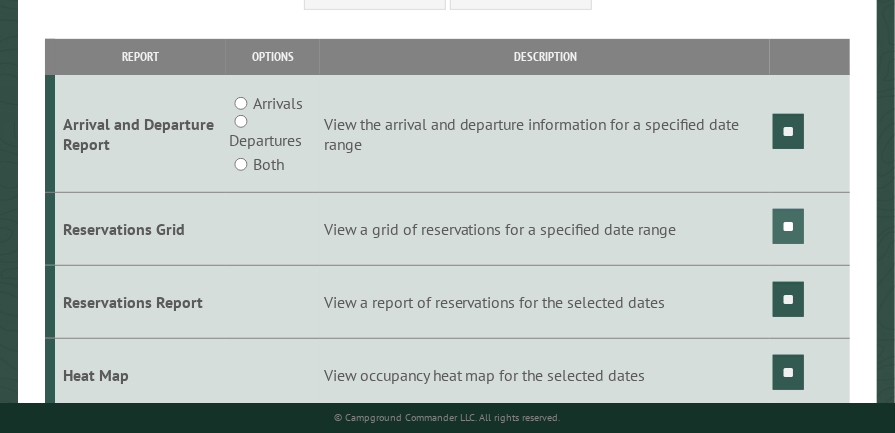 click on "**" at bounding box center (788, 226) 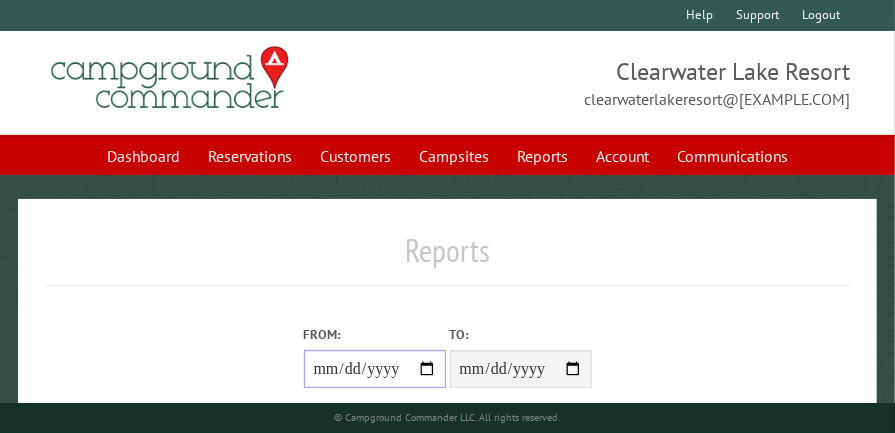 click on "**********" at bounding box center (375, 369) 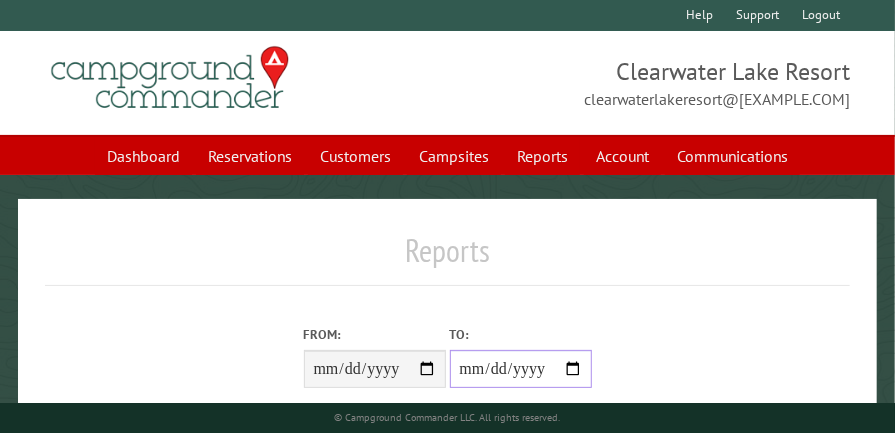 click on "**********" at bounding box center (521, 369) 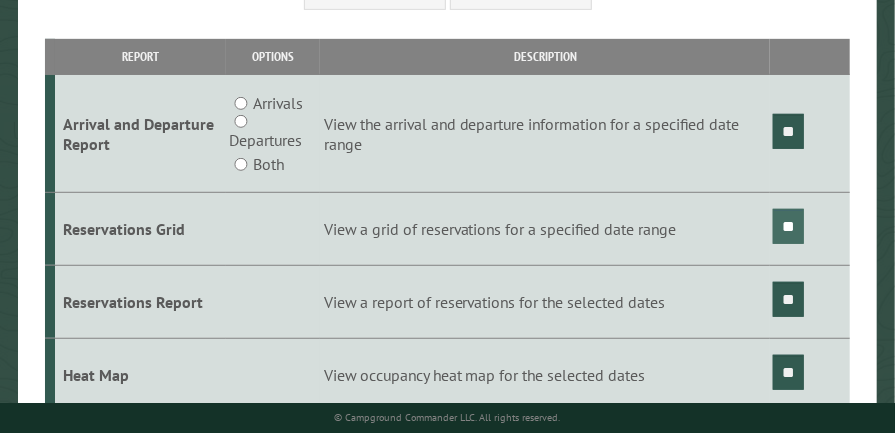 click on "**" at bounding box center [788, 226] 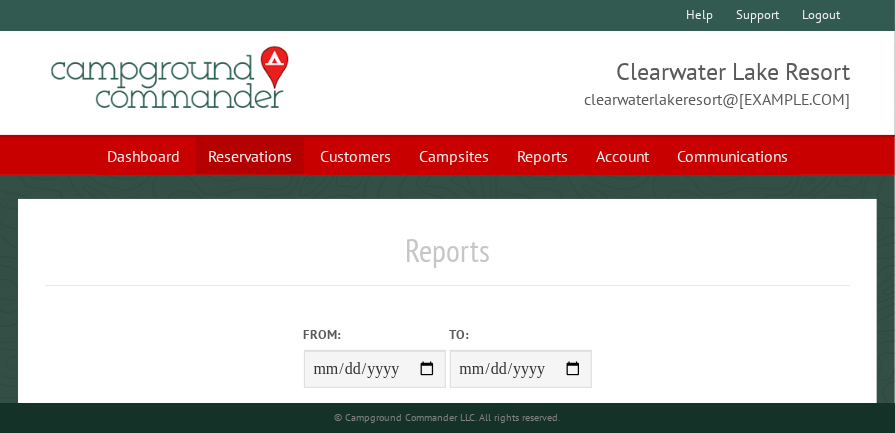 click on "Reservations" at bounding box center (250, 156) 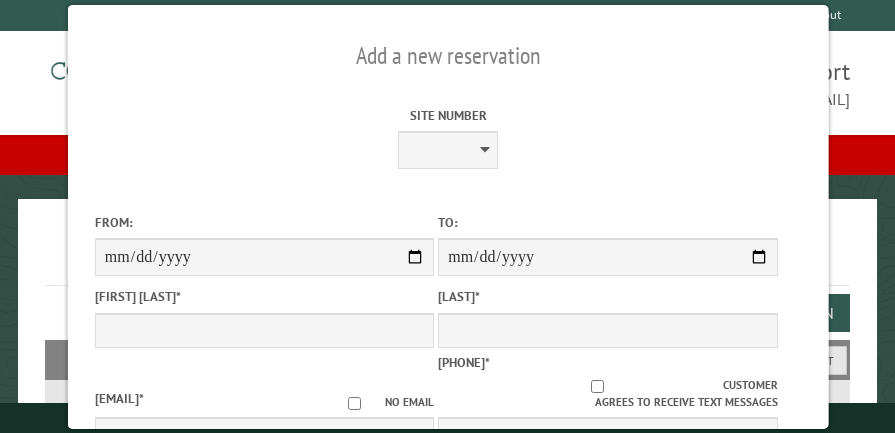 scroll, scrollTop: 0, scrollLeft: 0, axis: both 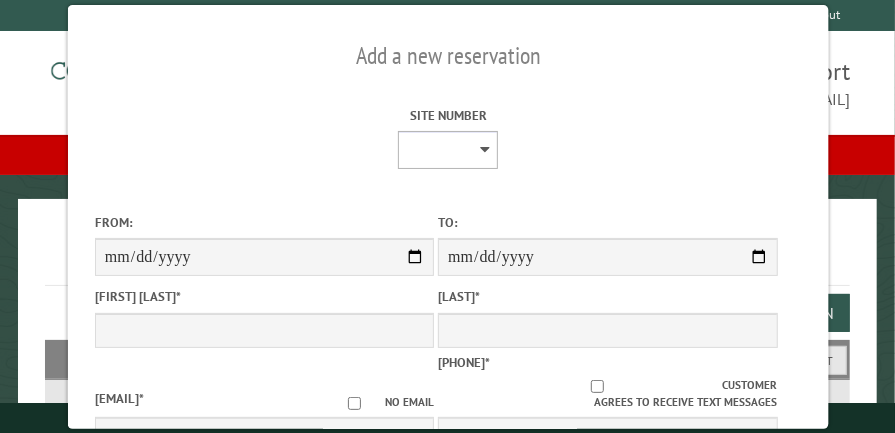 click on "* * * * * * * * * ** ** ** ** ** ** ** ** ** ** ** ** ** ** ** ** ** ** ** ** ** ** ** ** ** ** ** ** ** **** **** **** **** **** **** **** ****" at bounding box center [448, 150] 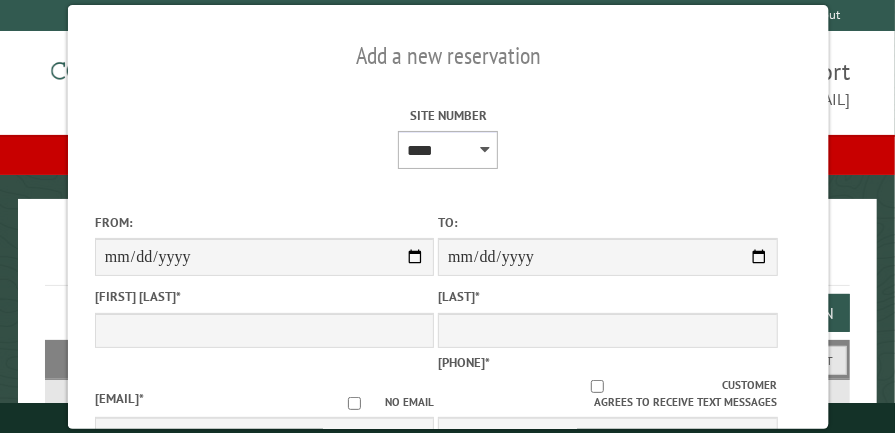 click on "* * * * * * * * * ** ** ** ** ** ** ** ** ** ** ** ** ** ** ** ** ** ** ** ** ** ** ** ** ** ** ** ** ** **** **** **** **** **** **** **** ****" at bounding box center (448, 150) 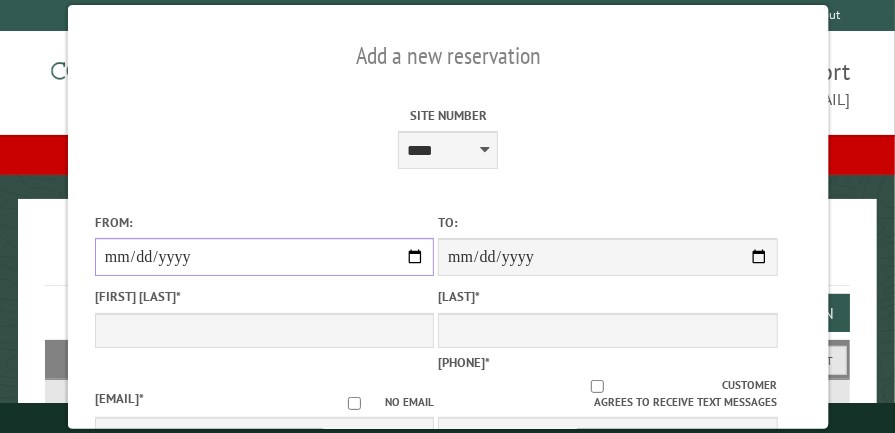 click on "From:" at bounding box center [263, 257] 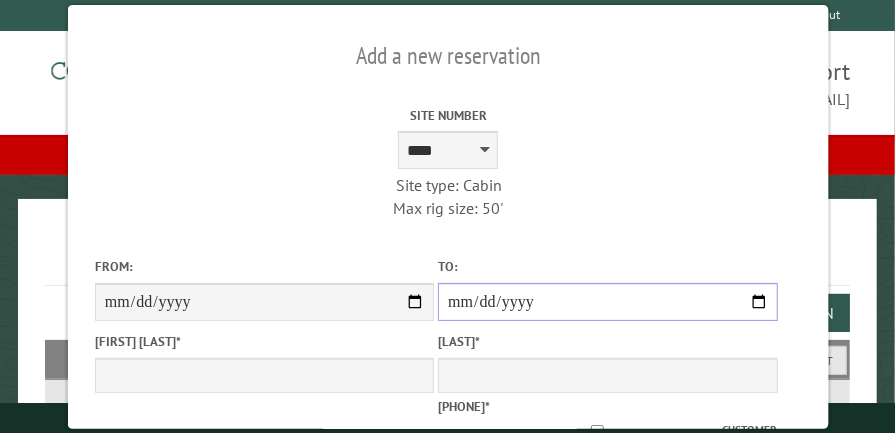click on "**********" at bounding box center (606, 302) 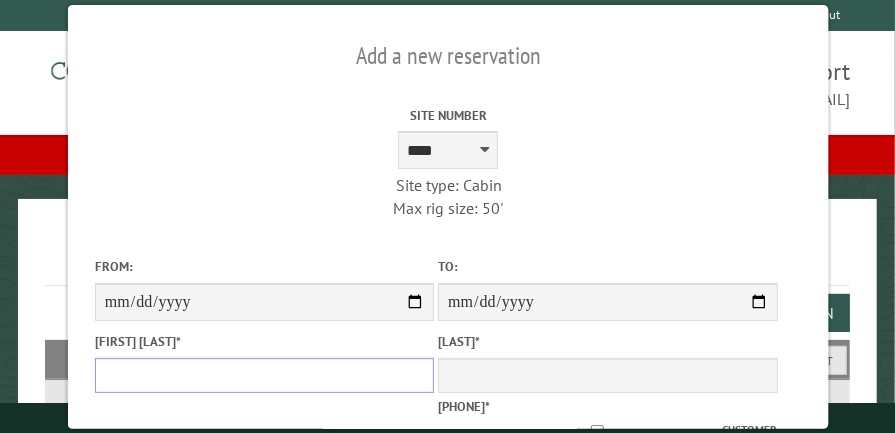 click on "[FIRST] *" at bounding box center (263, 375) 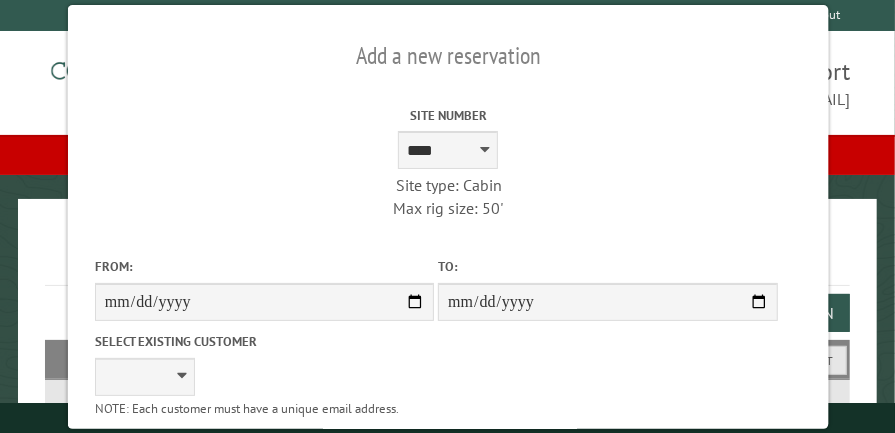 scroll, scrollTop: 52, scrollLeft: 0, axis: vertical 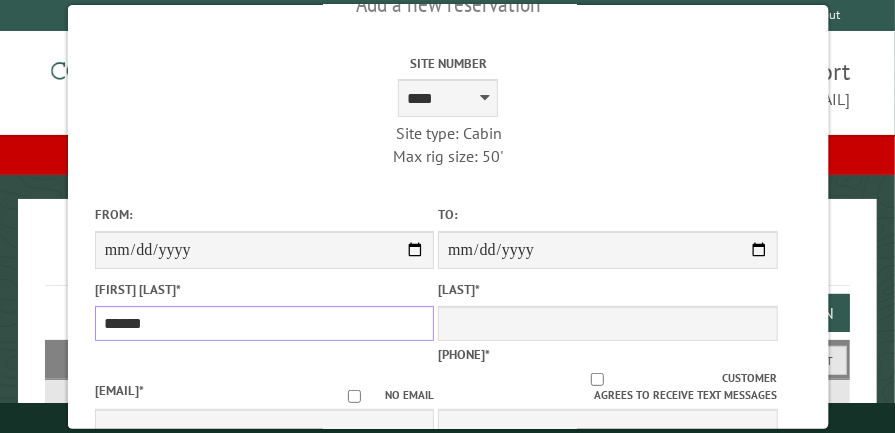 type on "******" 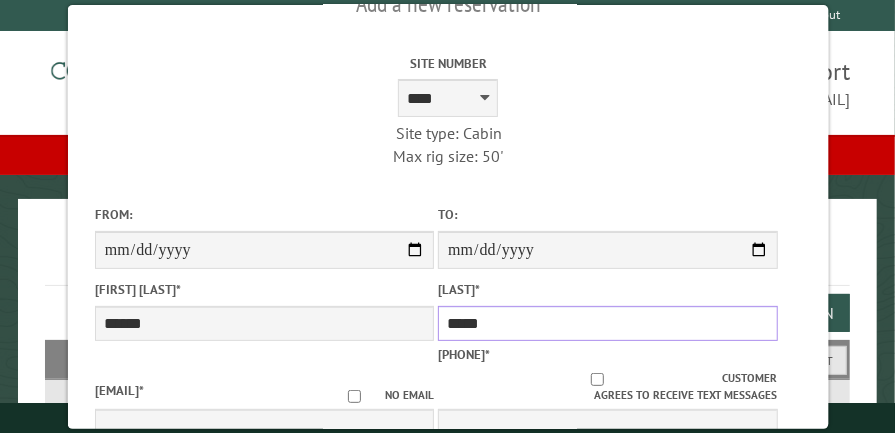 type on "*****" 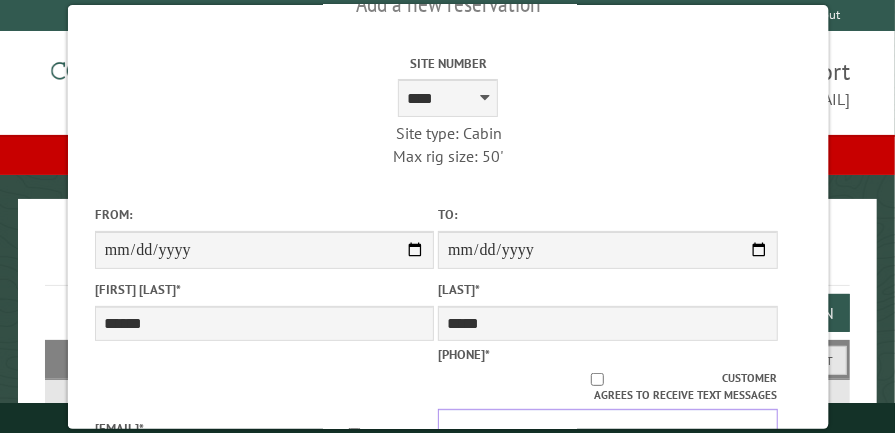 click on "[PHONE] *" at bounding box center (606, 426) 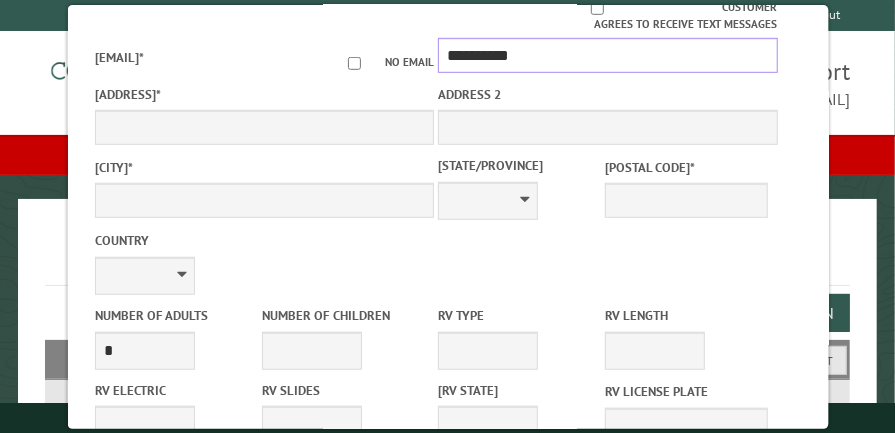scroll, scrollTop: 755, scrollLeft: 0, axis: vertical 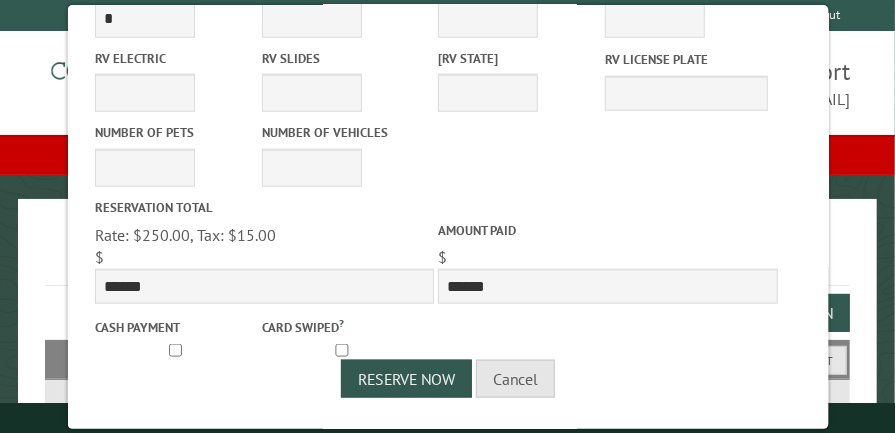 type on "**********" 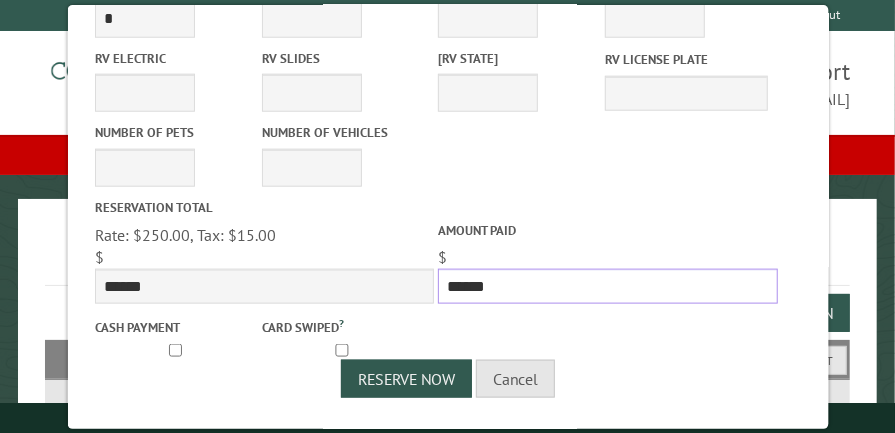 click on "******" at bounding box center [606, 286] 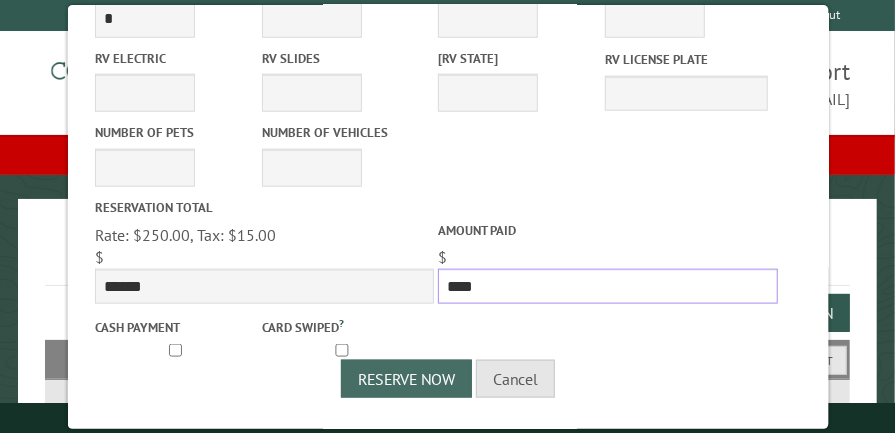 type on "[CREDIT CARD]" 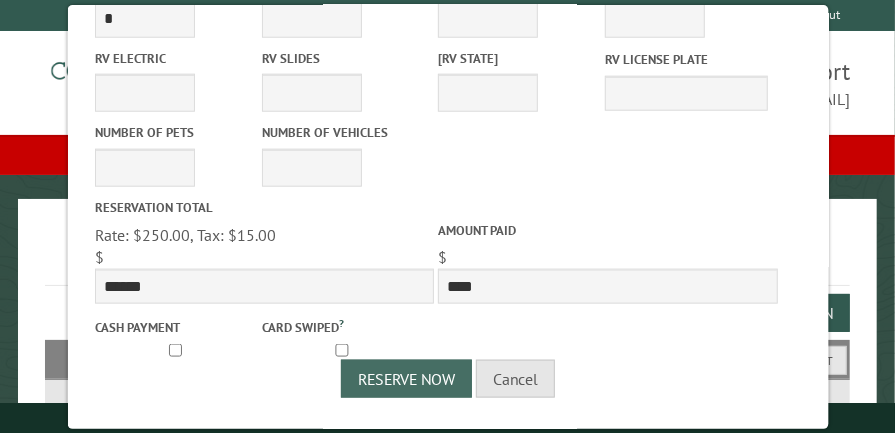 click on "Reserve Now" at bounding box center (406, 379) 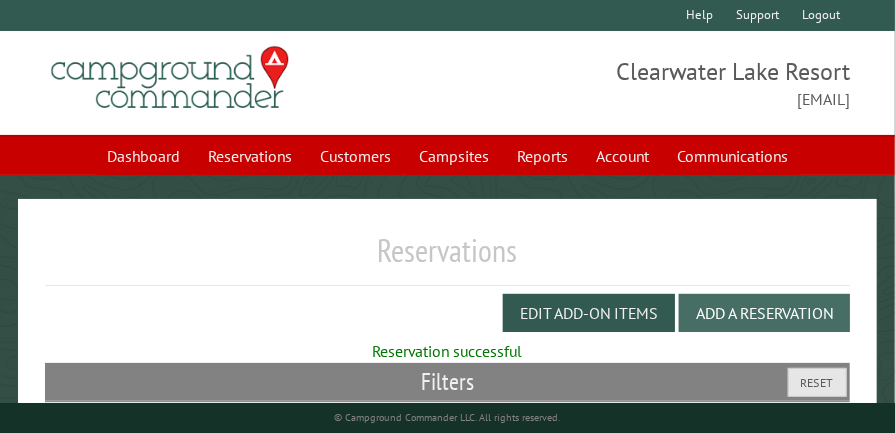 click on "Add a Reservation" at bounding box center (764, 313) 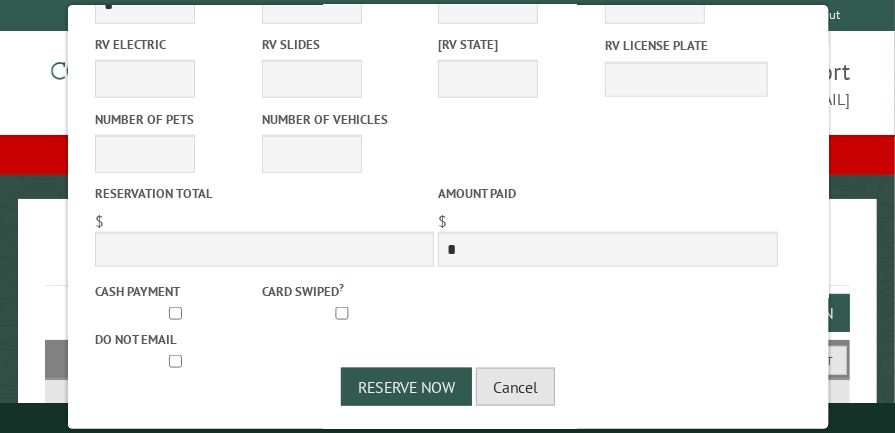 click on "Cancel" at bounding box center [515, 387] 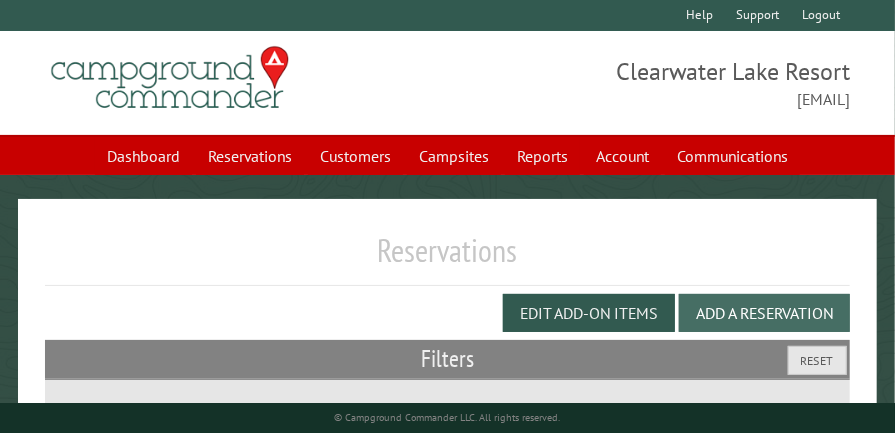 click on "Add a Reservation" at bounding box center (764, 313) 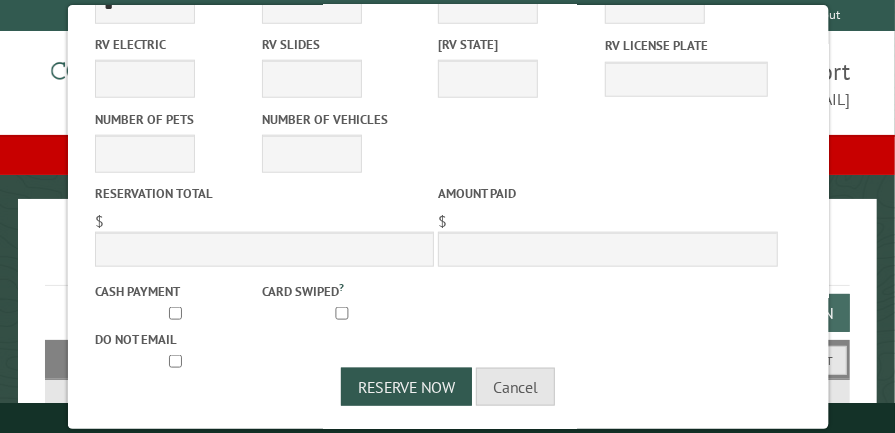 scroll, scrollTop: 352, scrollLeft: 0, axis: vertical 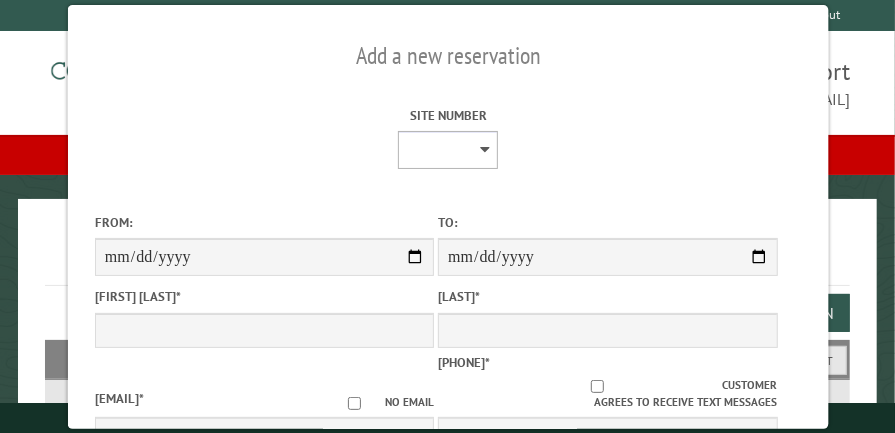 click on "* * * * * * * * * ** ** ** ** ** ** ** ** ** ** ** ** ** ** ** ** ** ** ** ** ** ** ** ** ** ** ** ** ** **** **** **** **** **** **** **** ****" at bounding box center [448, 150] 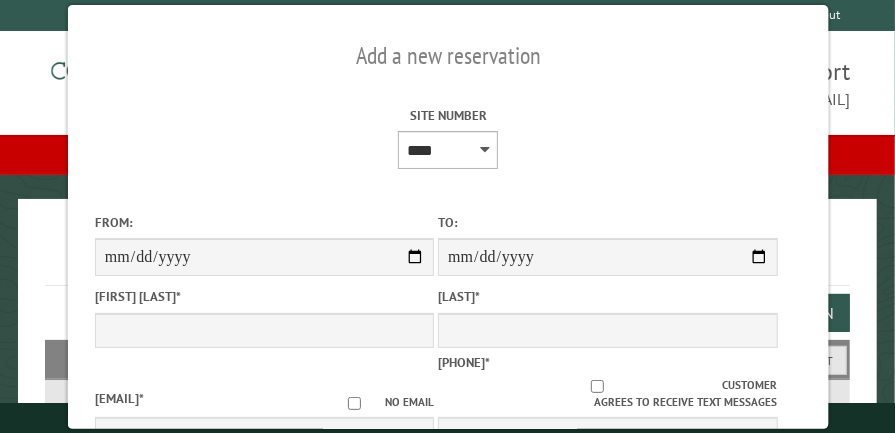 click on "* * * * * * * * * ** ** ** ** ** ** ** ** ** ** ** ** ** ** ** ** ** ** ** ** ** ** ** ** ** ** ** ** ** **** **** **** **** **** **** **** ****" at bounding box center [448, 150] 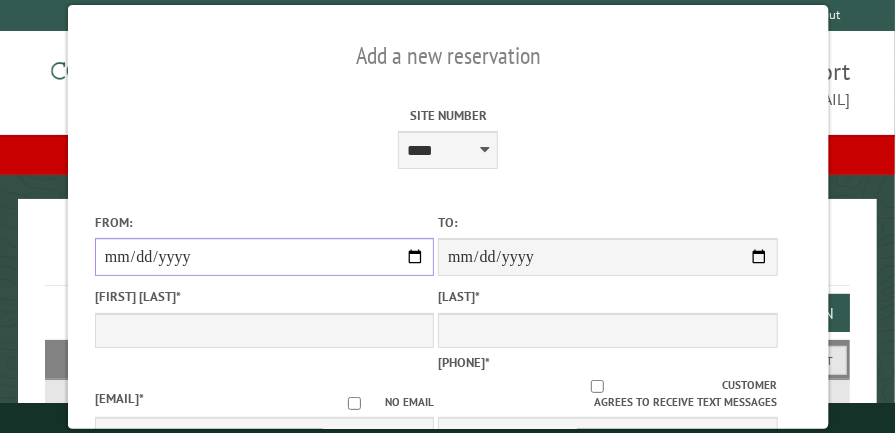 click on "From:" at bounding box center [263, 257] 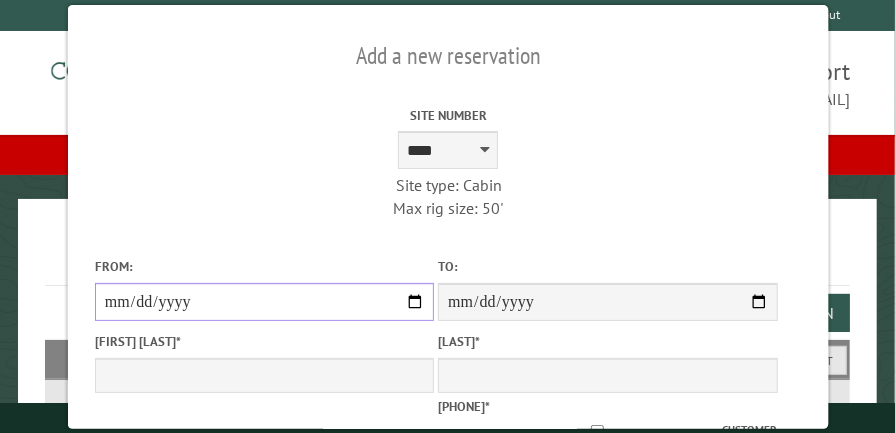 type on "**********" 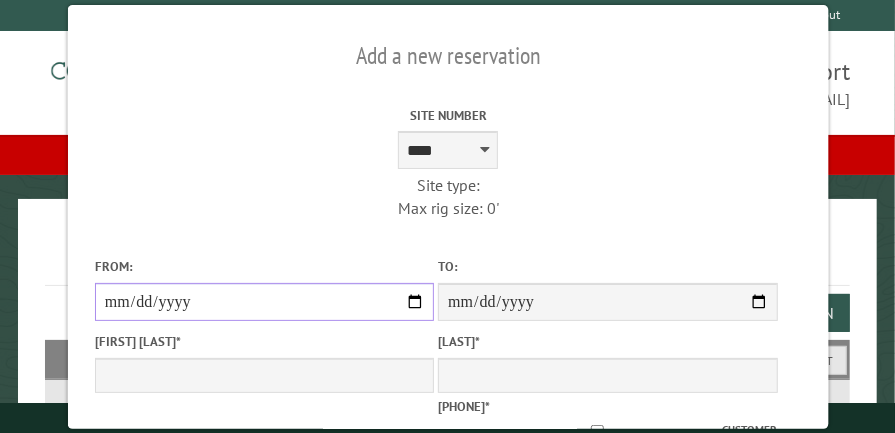 type on "**********" 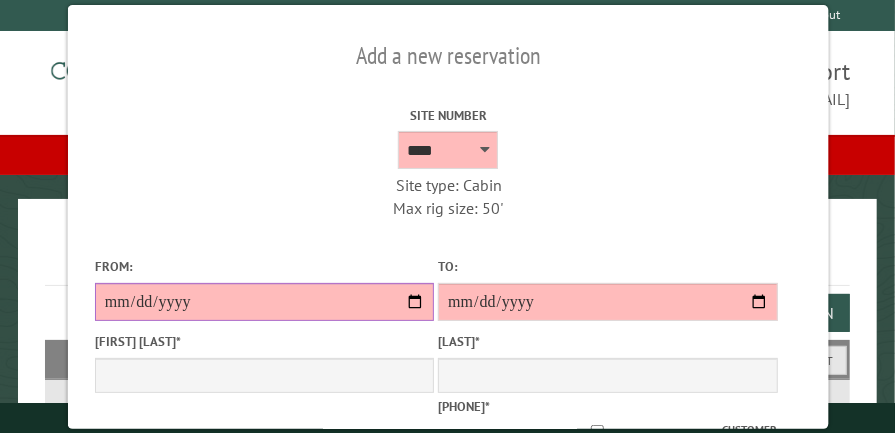 type on "**********" 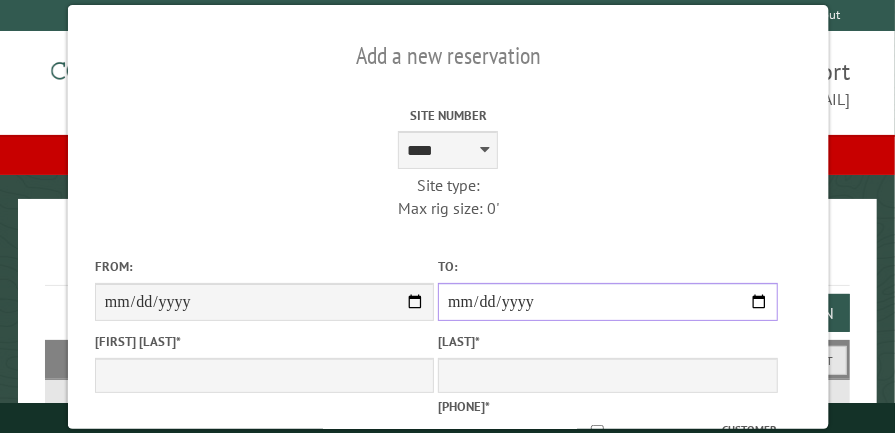 click on "**********" at bounding box center [606, 302] 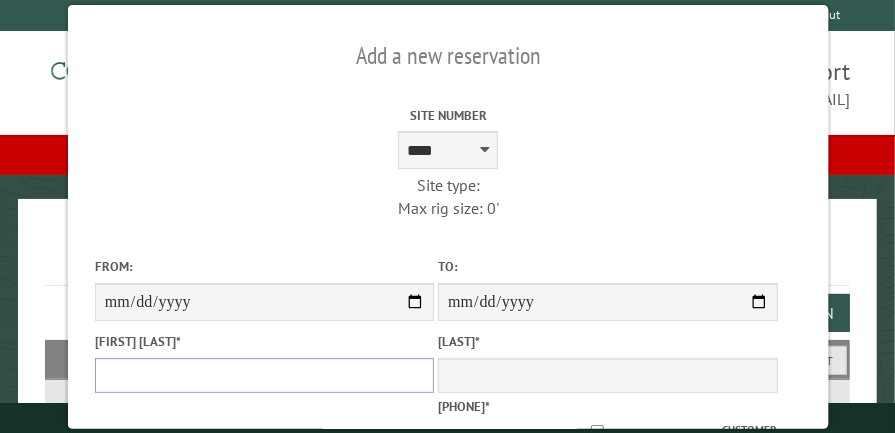 click on "[FIRST] *" at bounding box center (263, 375) 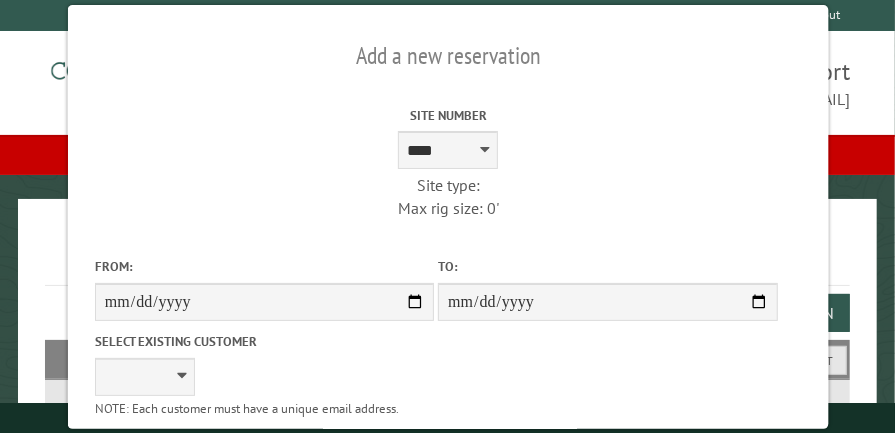 type on "*****" 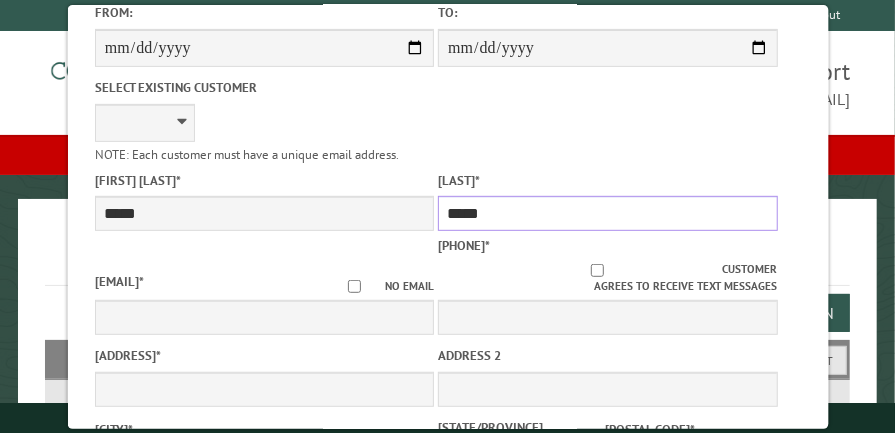 type on "*****" 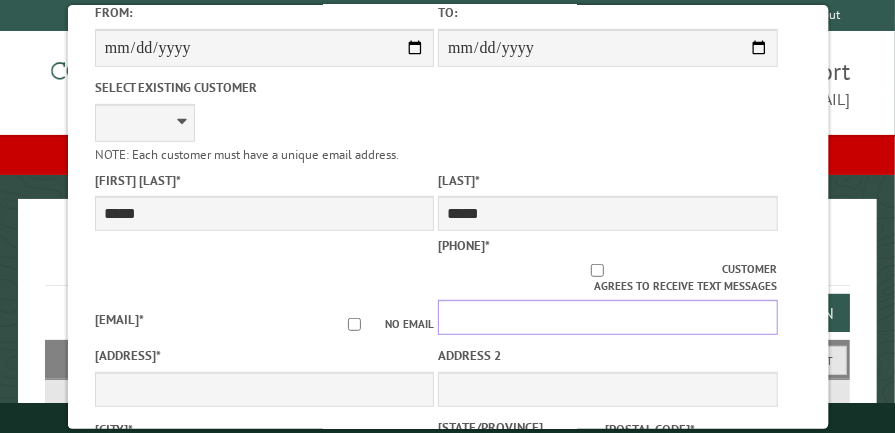 click on "[PHONE] *" at bounding box center [606, 317] 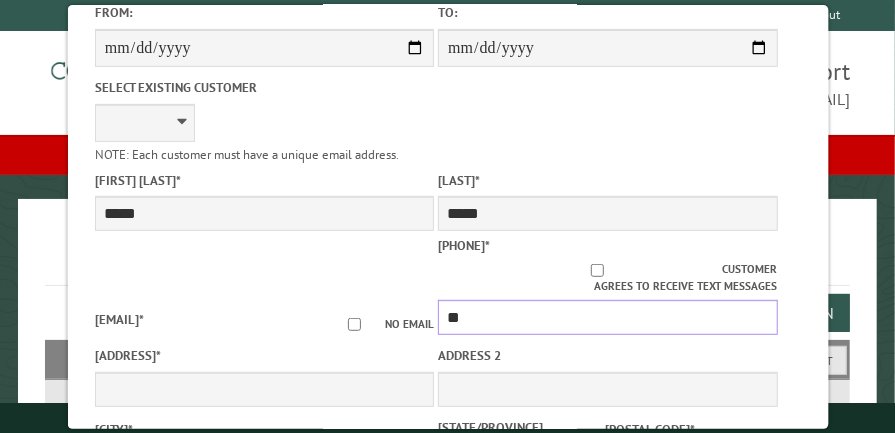 type on "*" 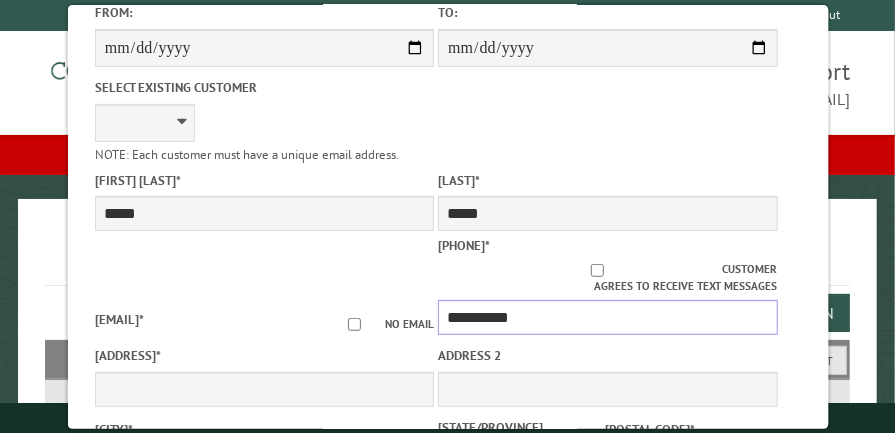 scroll, scrollTop: 625, scrollLeft: 0, axis: vertical 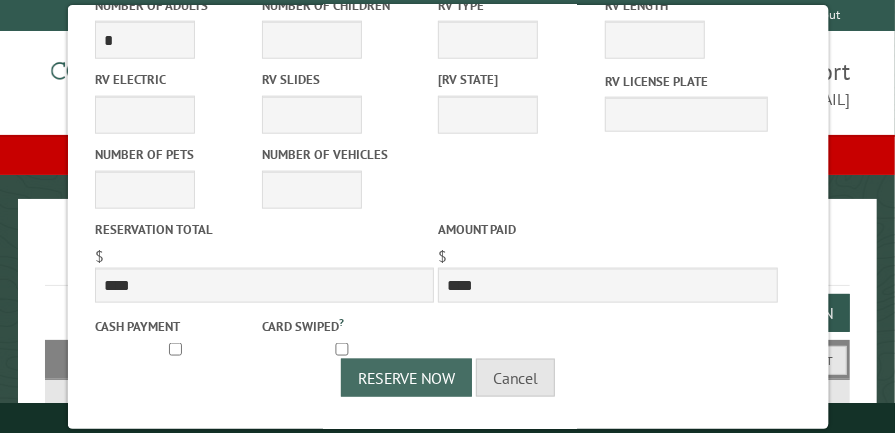 type on "**********" 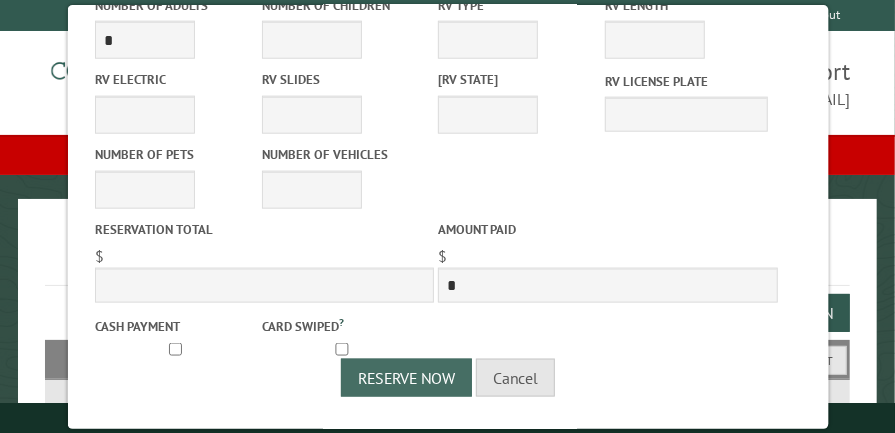 select on "[CREDIT CARD]" 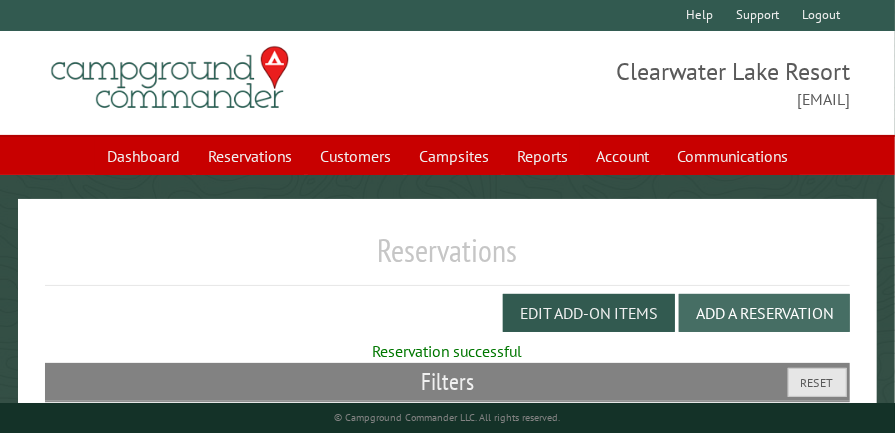 click on "Add a Reservation" at bounding box center (764, 313) 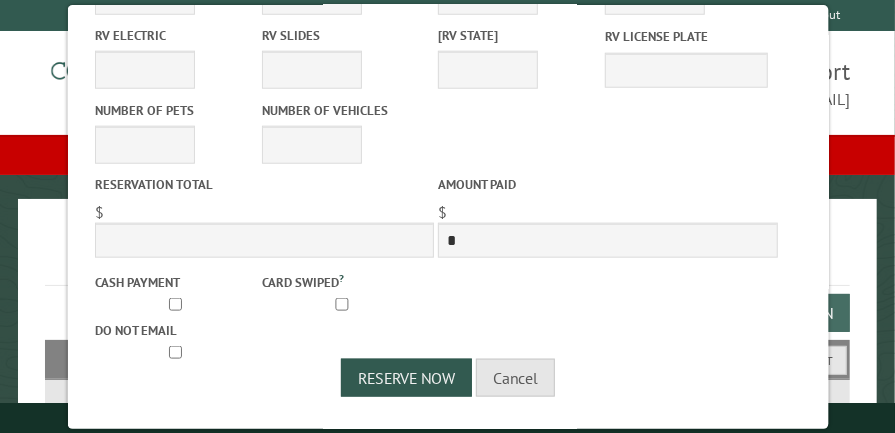 scroll, scrollTop: 724, scrollLeft: 0, axis: vertical 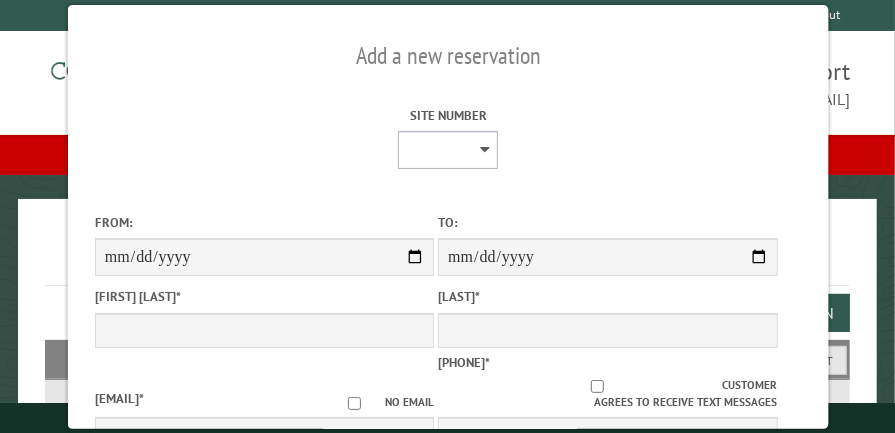 click on "* * * * * * * * * ** ** ** ** ** ** ** ** ** ** ** ** ** ** ** ** ** ** ** ** ** ** ** ** ** ** ** ** ** **** **** **** **** **** **** **** ****" at bounding box center (448, 150) 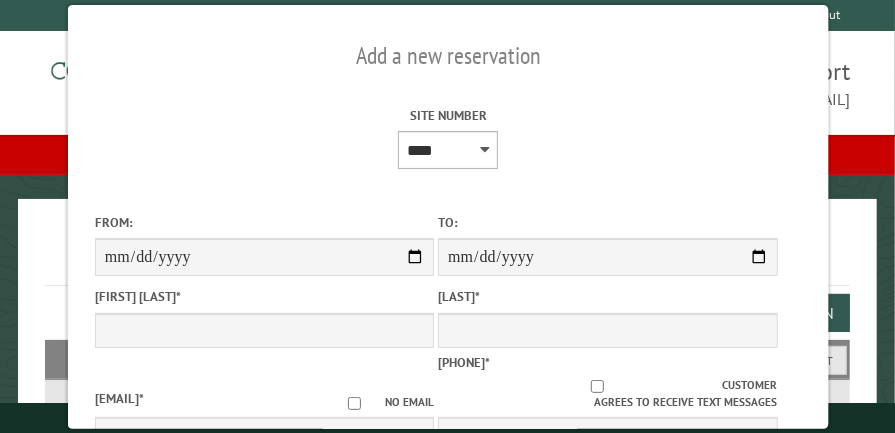 click on "* * * * * * * * * ** ** ** ** ** ** ** ** ** ** ** ** ** ** ** ** ** ** ** ** ** ** ** ** ** ** ** ** ** **** **** **** **** **** **** **** ****" at bounding box center (448, 150) 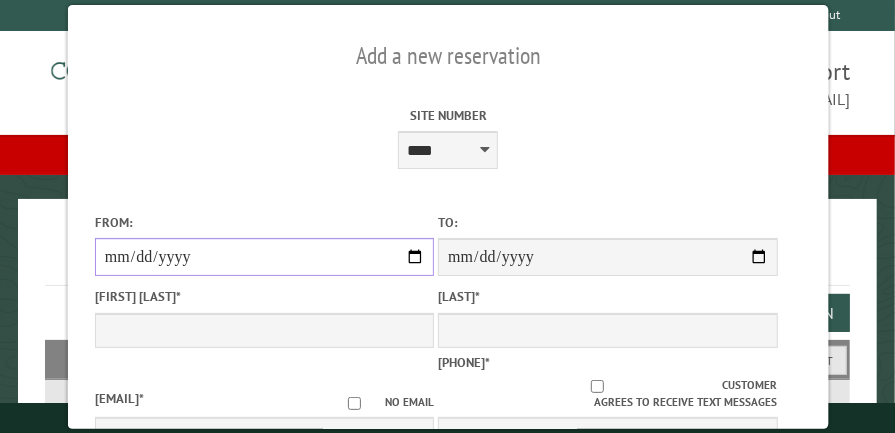 click on "From:" at bounding box center [263, 257] 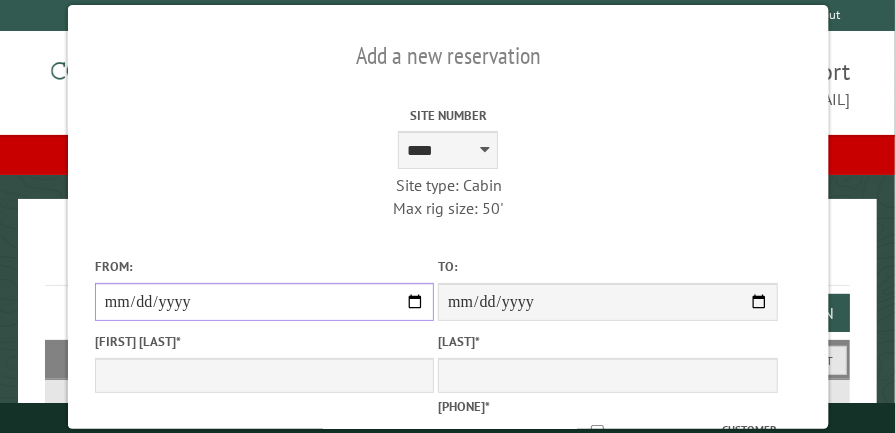type on "**********" 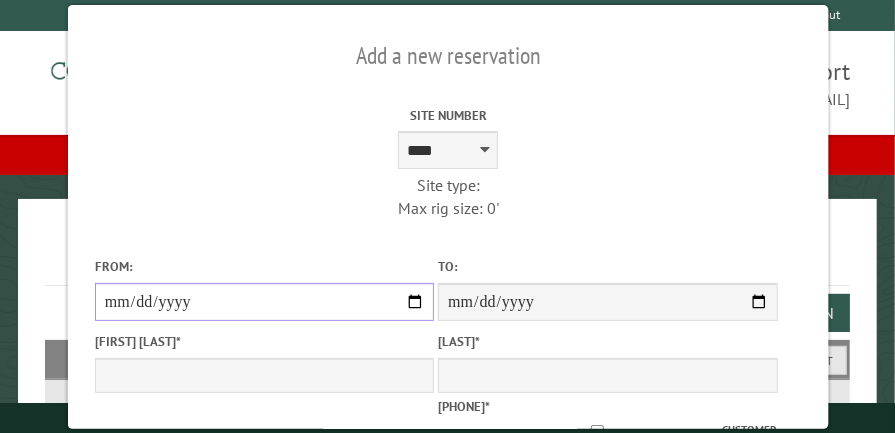 type on "**********" 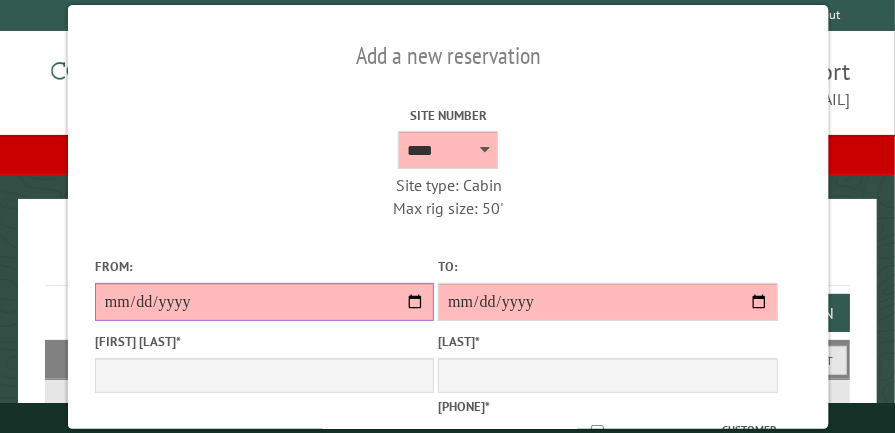 type on "**********" 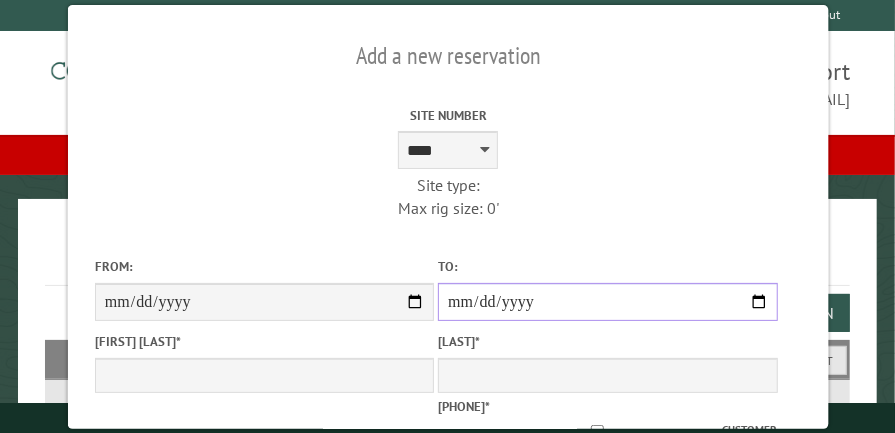 click on "**********" at bounding box center (606, 302) 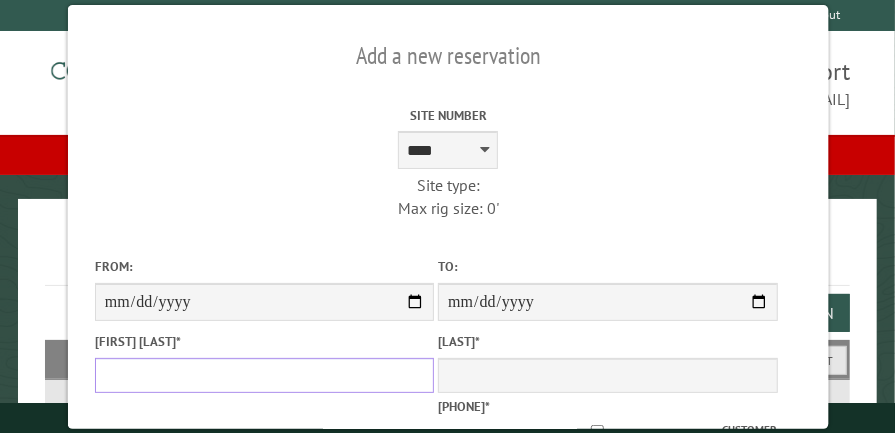 click on "[FIRST] *" at bounding box center [263, 375] 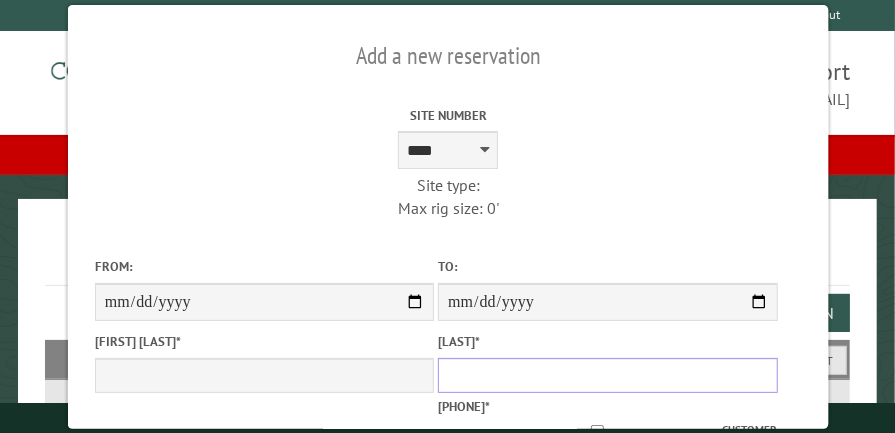click on "[LAST] *" at bounding box center [606, 375] 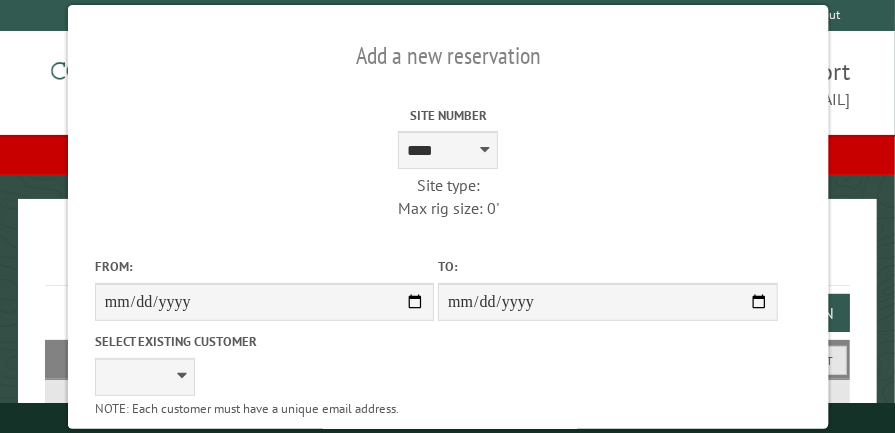 scroll, scrollTop: 52, scrollLeft: 0, axis: vertical 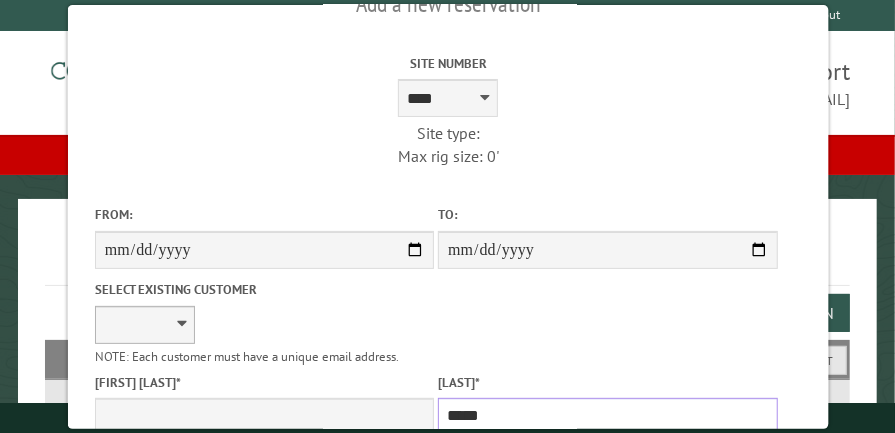 type on "*****" 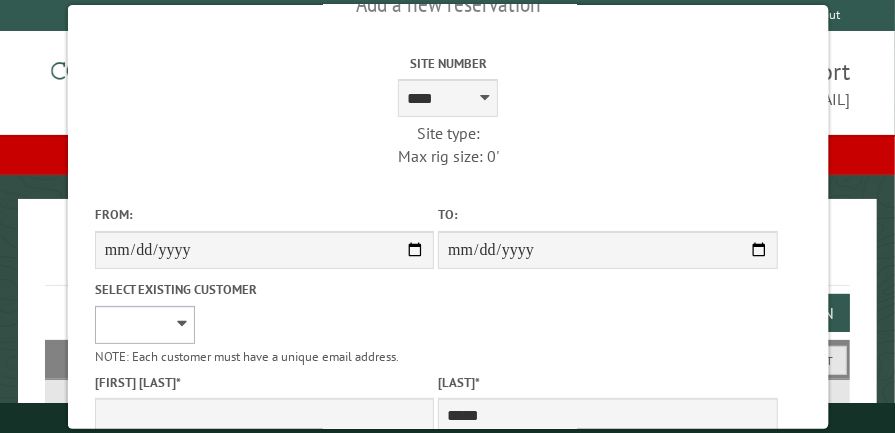 click on "[CREDIT CARD]" at bounding box center [144, 325] 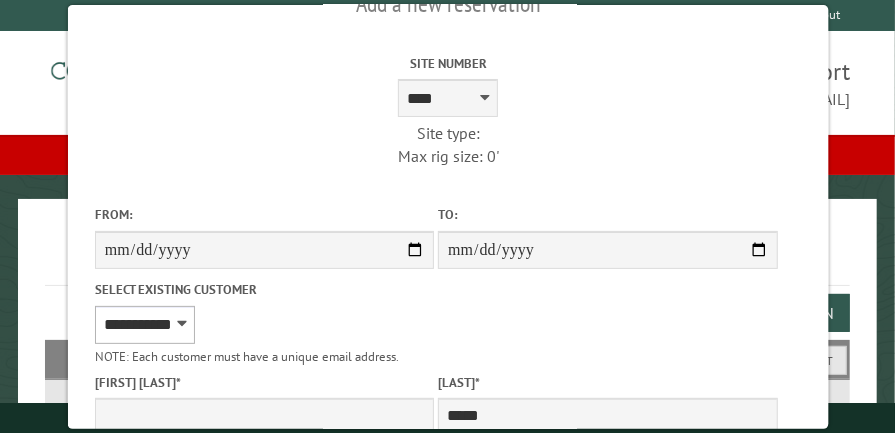 click on "[CREDIT CARD]" at bounding box center [144, 325] 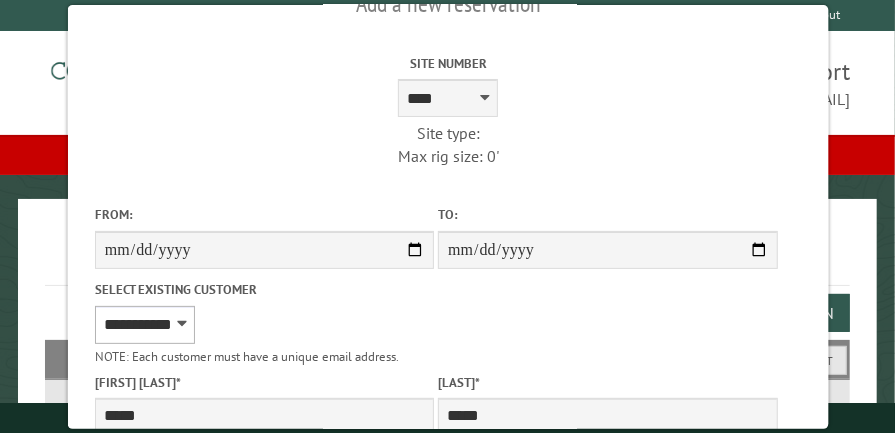 select on "*" 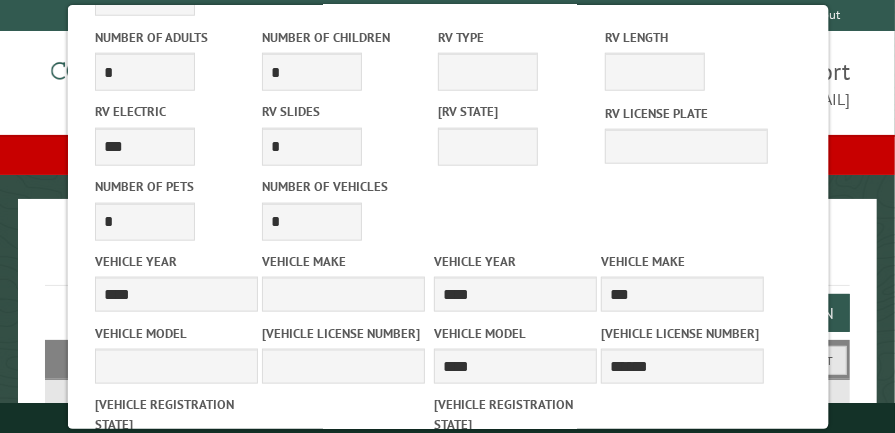 scroll, scrollTop: 1104, scrollLeft: 0, axis: vertical 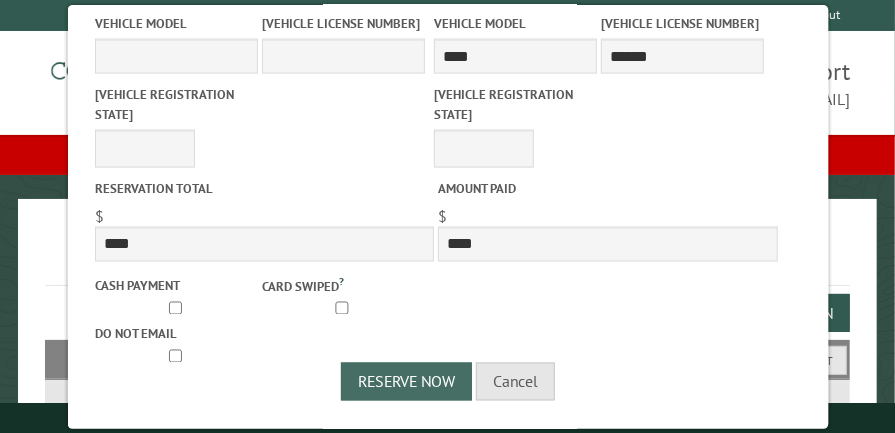 click on "Reserve Now" at bounding box center [406, 382] 